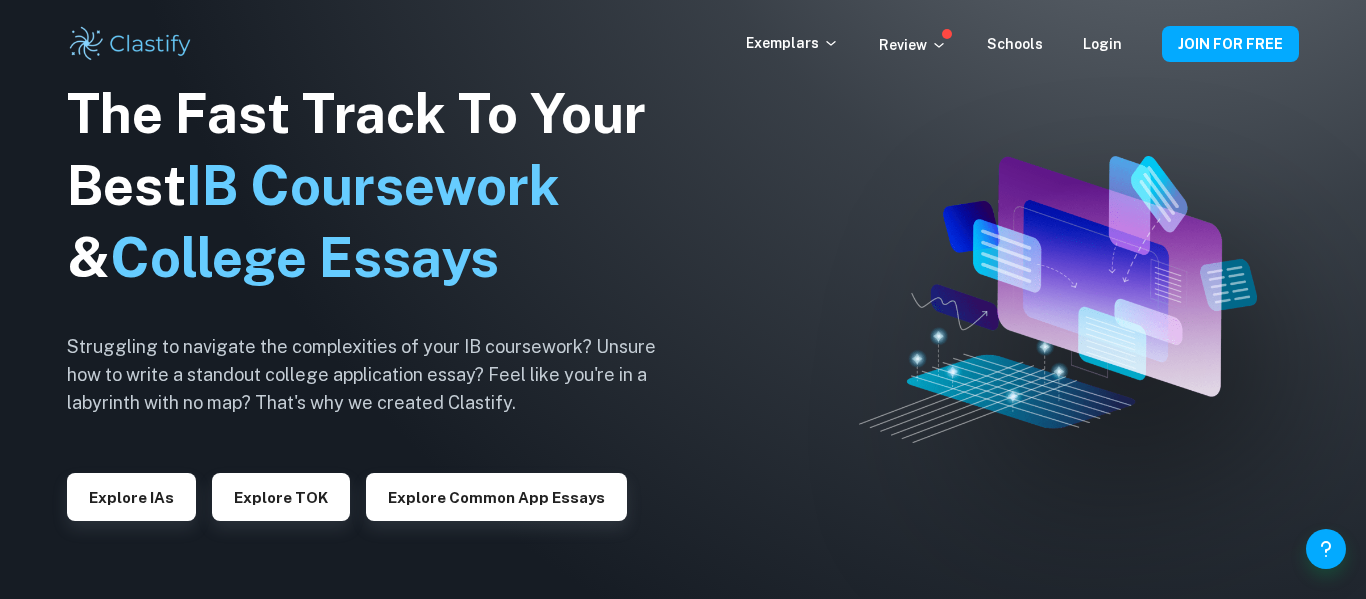 scroll, scrollTop: 0, scrollLeft: 0, axis: both 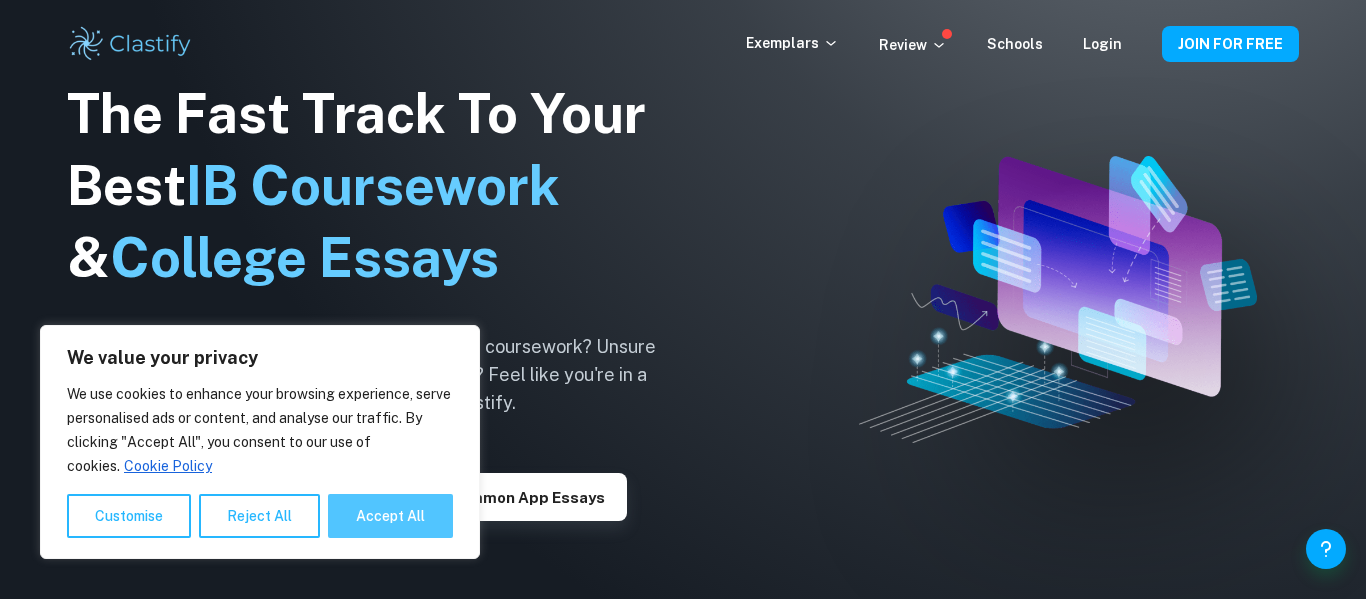 click on "Accept All" at bounding box center (390, 516) 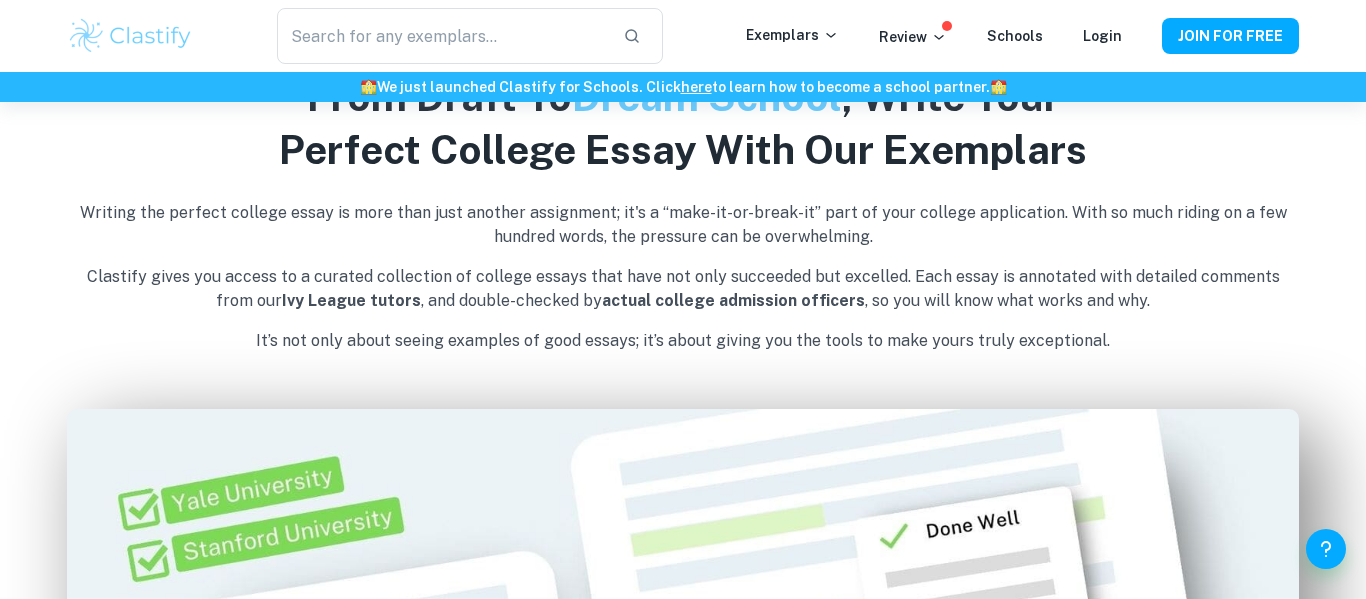 scroll, scrollTop: 678, scrollLeft: 0, axis: vertical 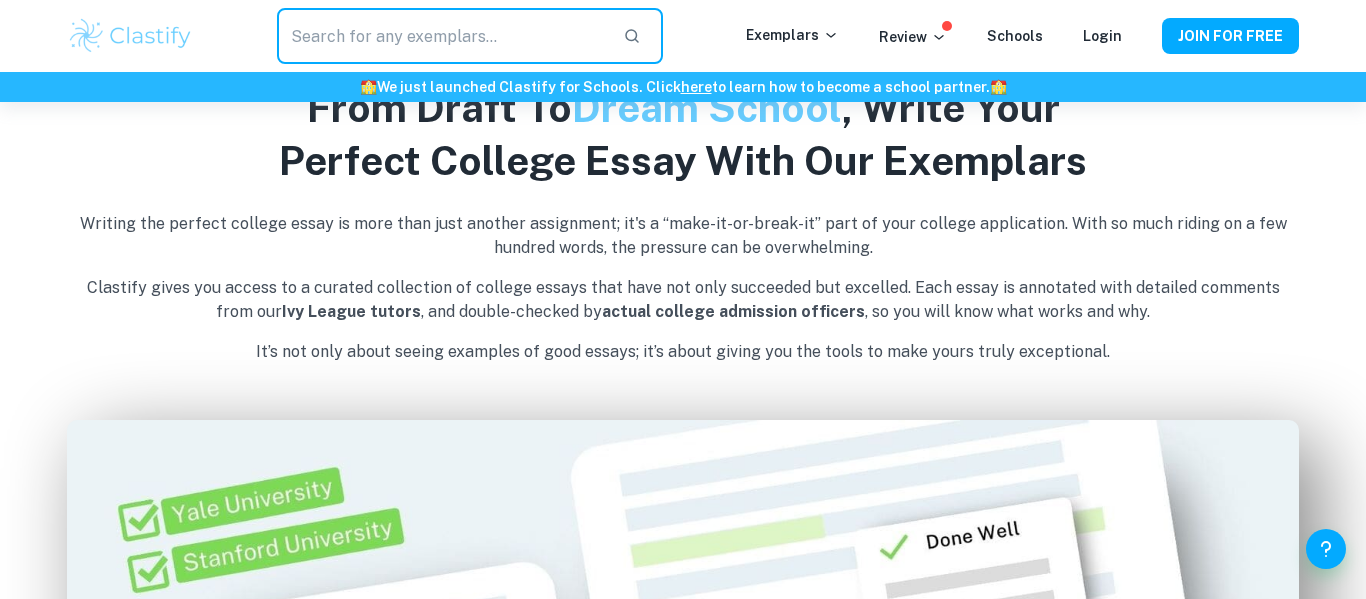 click at bounding box center [442, 36] 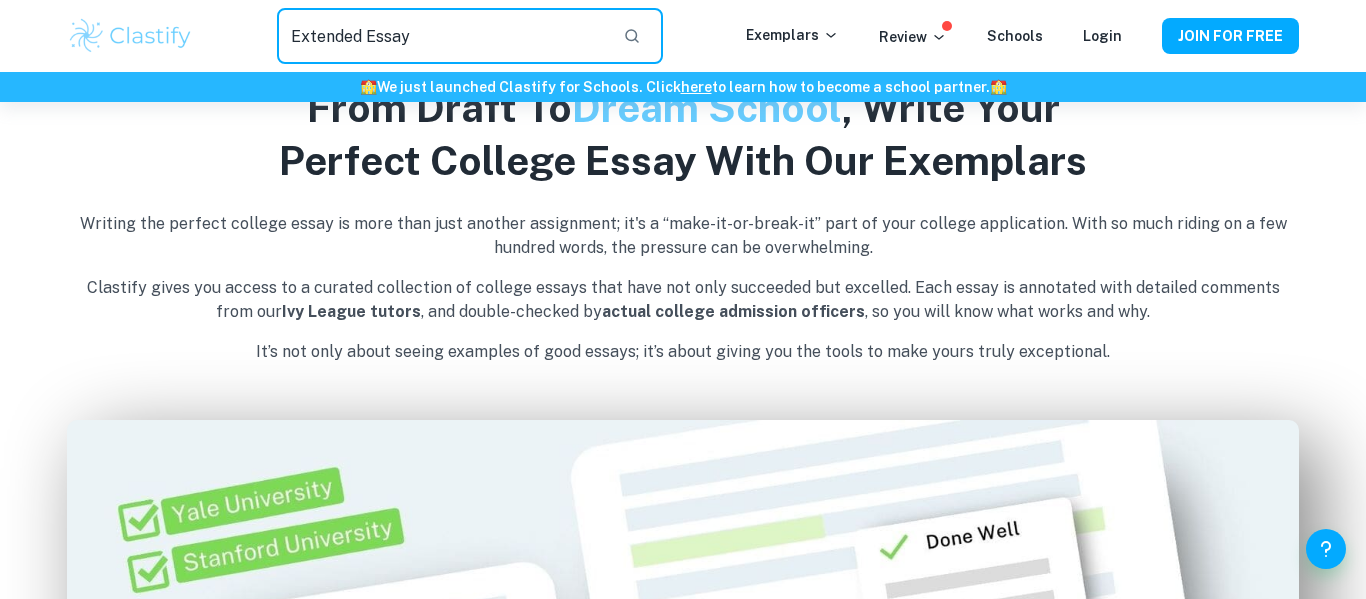 type on "Extended Essay" 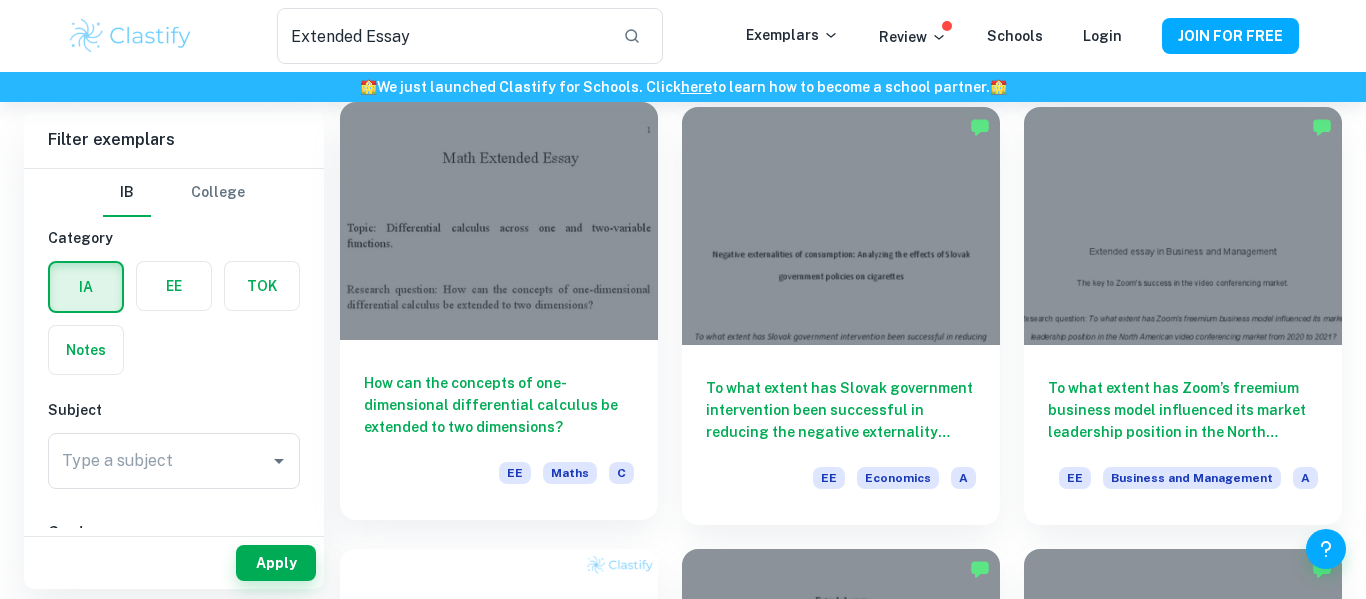 scroll, scrollTop: 560, scrollLeft: 0, axis: vertical 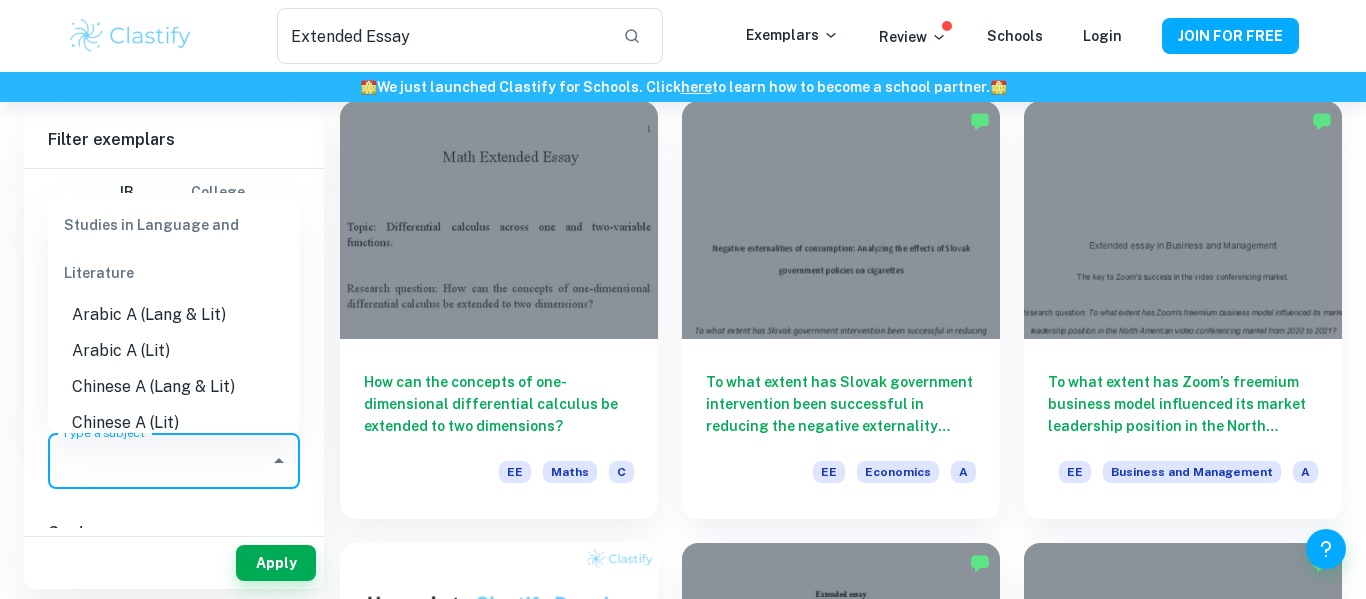 click on "Type a subject" at bounding box center [159, 461] 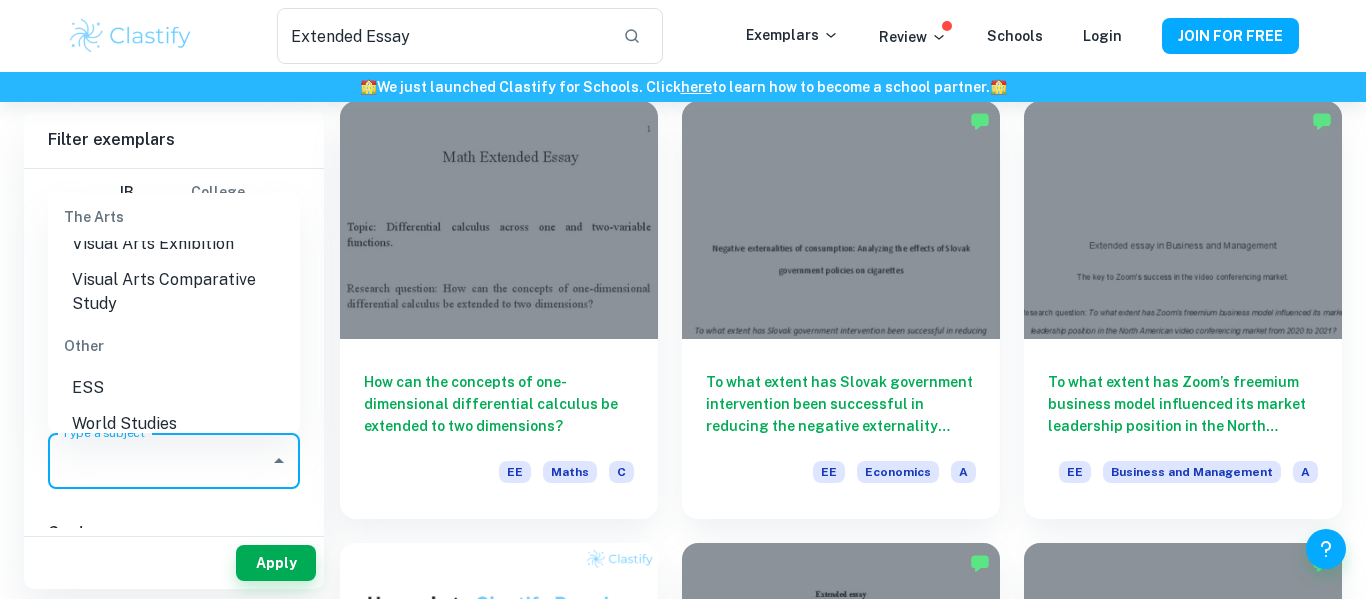 scroll, scrollTop: 3244, scrollLeft: 0, axis: vertical 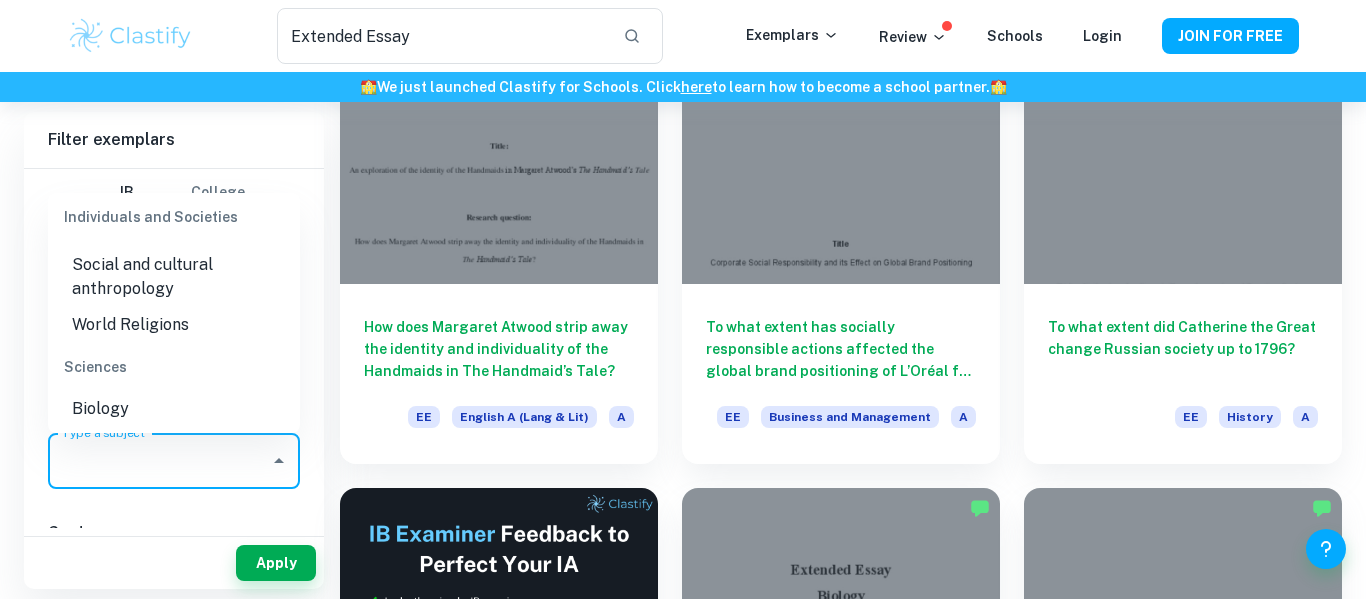 click on "World Religions" at bounding box center [174, 325] 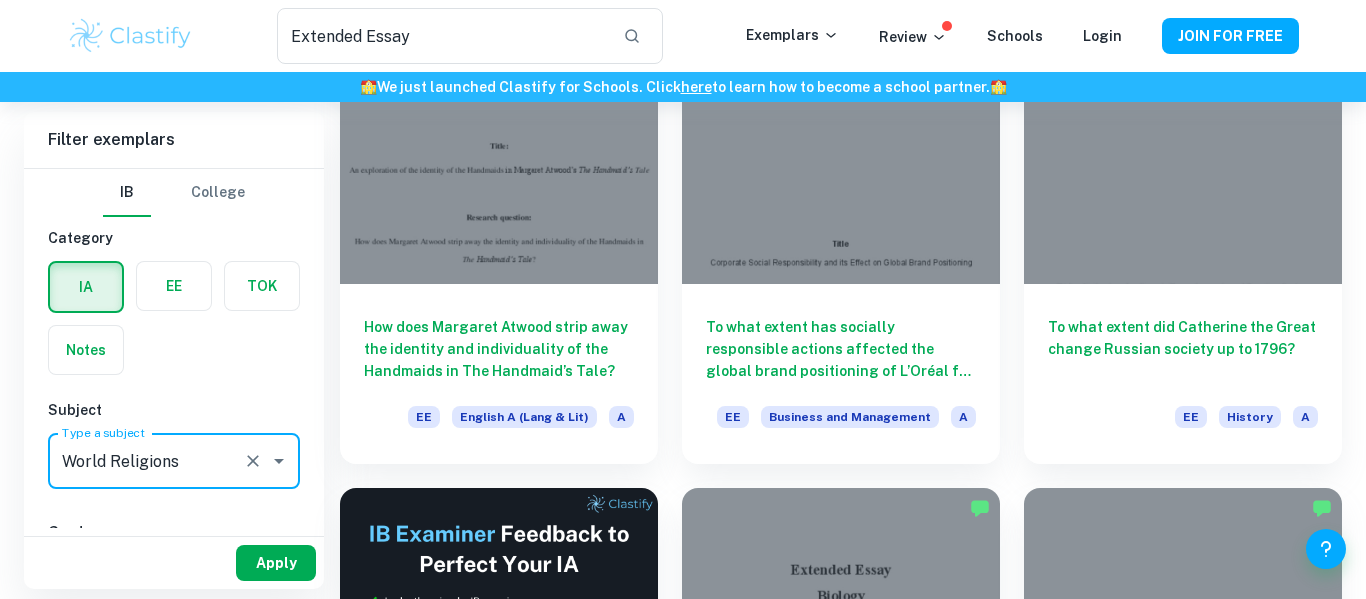 click on "Apply" at bounding box center (276, 563) 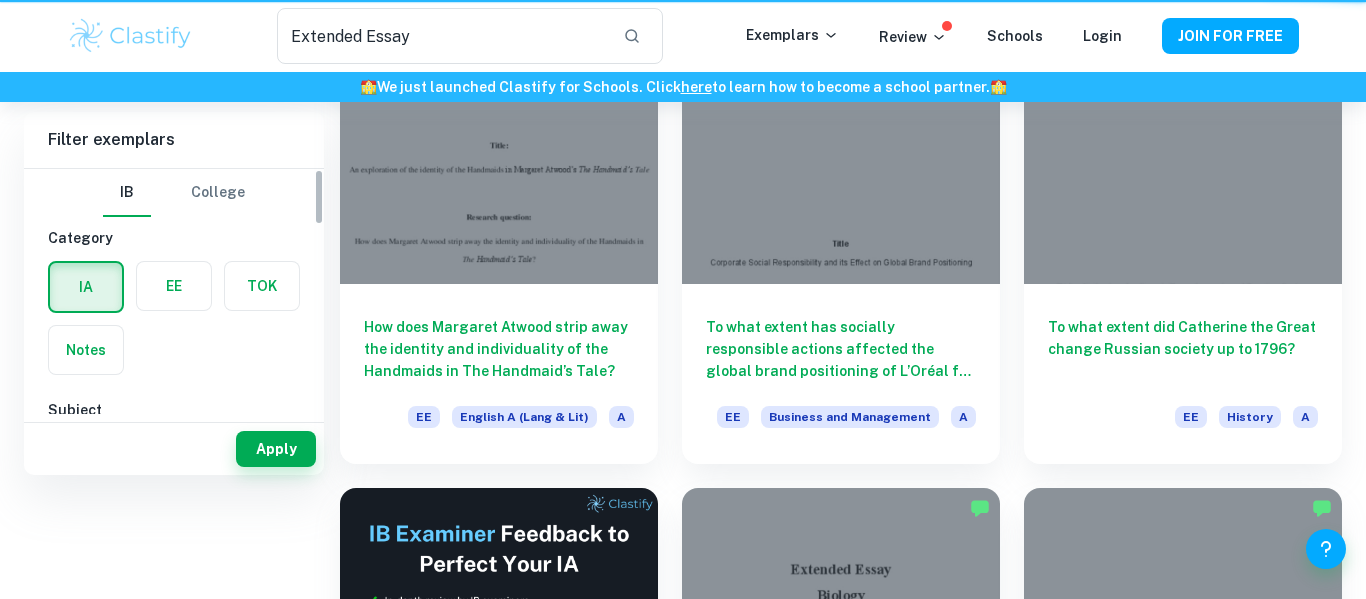 scroll, scrollTop: 0, scrollLeft: 0, axis: both 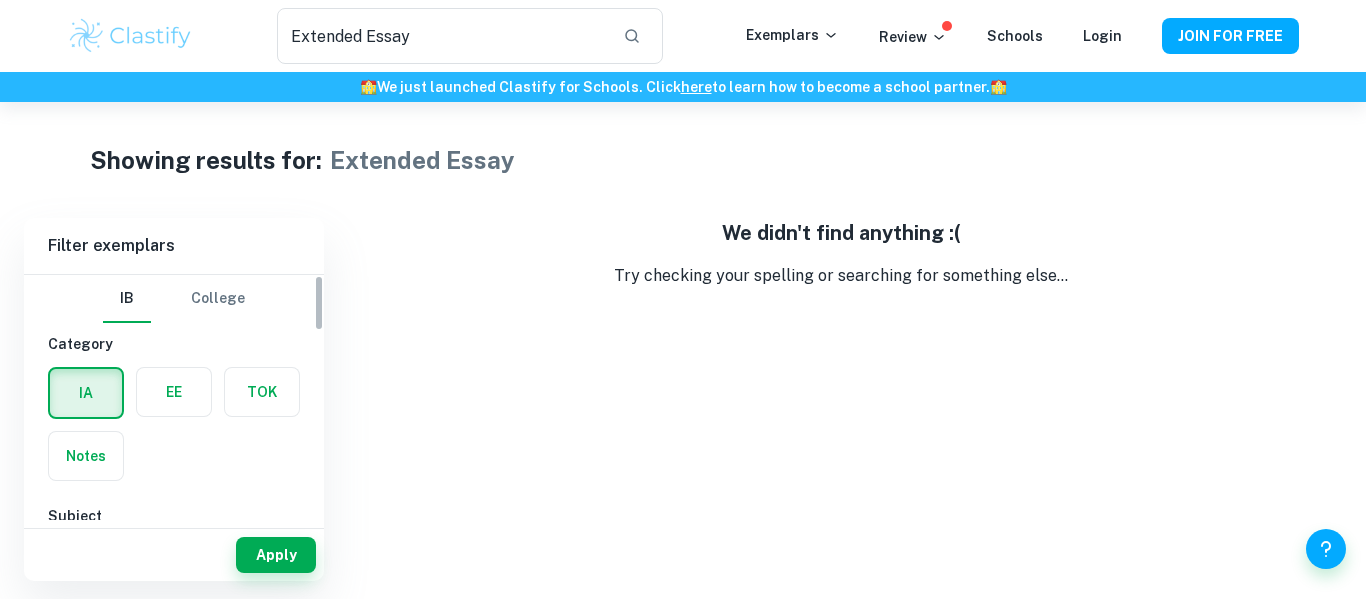 click at bounding box center (174, 392) 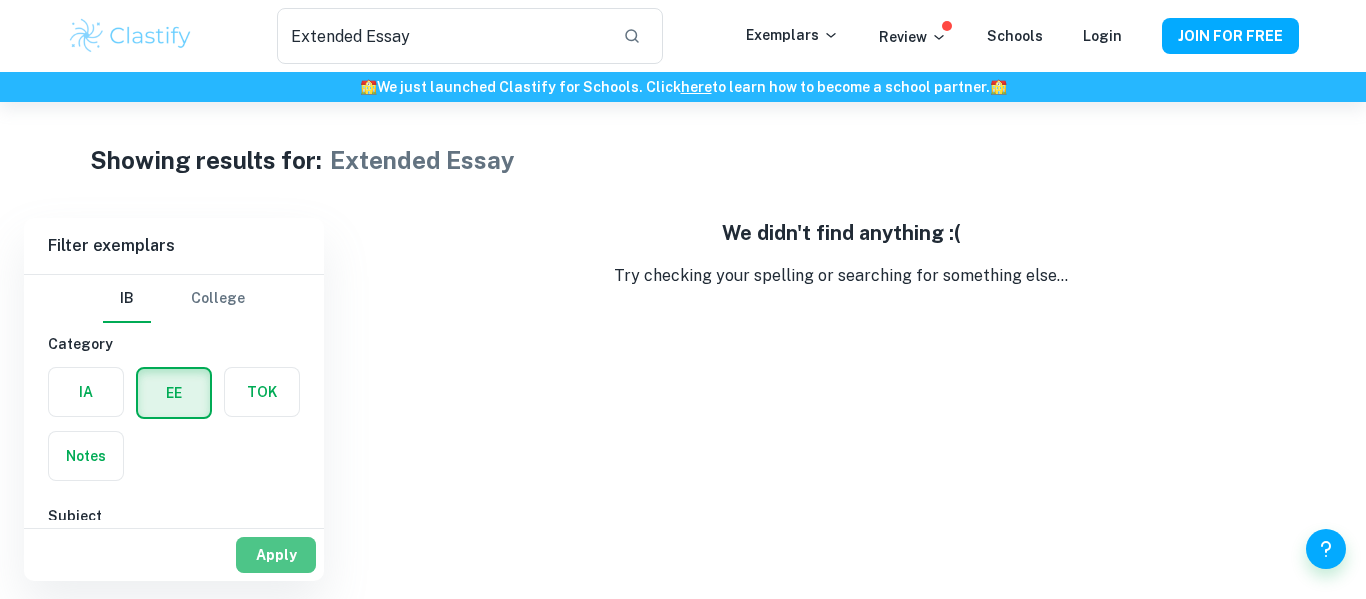 click on "Apply" at bounding box center (276, 555) 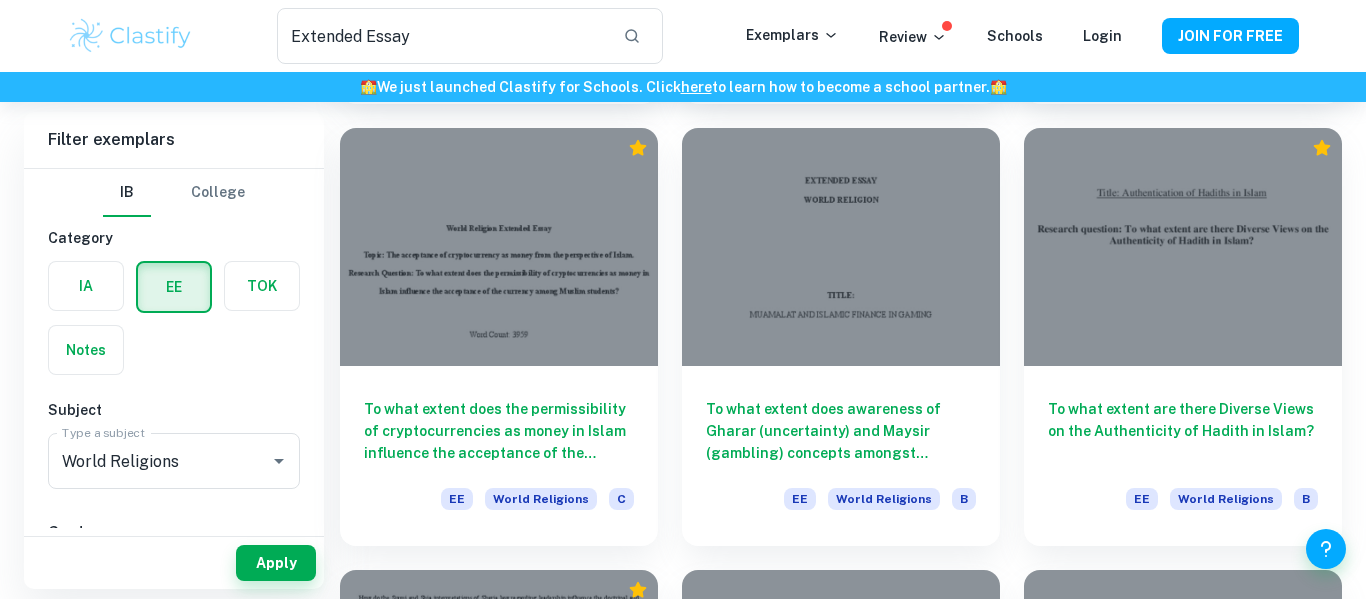 scroll, scrollTop: 1494, scrollLeft: 0, axis: vertical 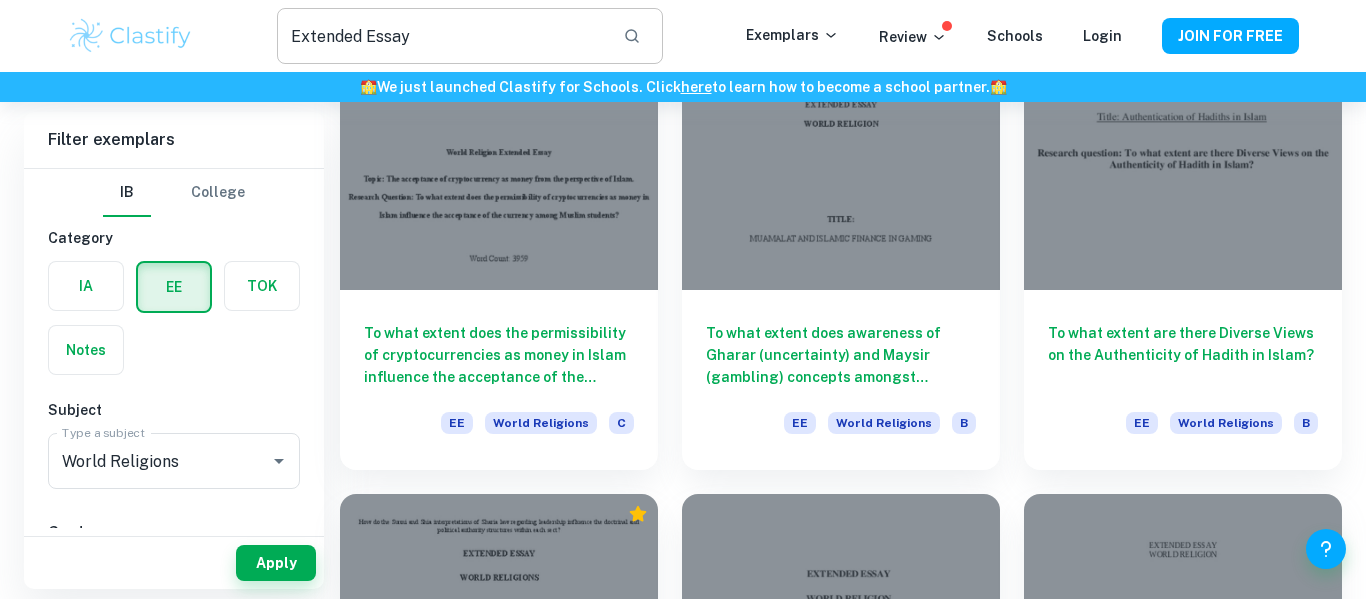 click on "Extended Essay" at bounding box center [442, 36] 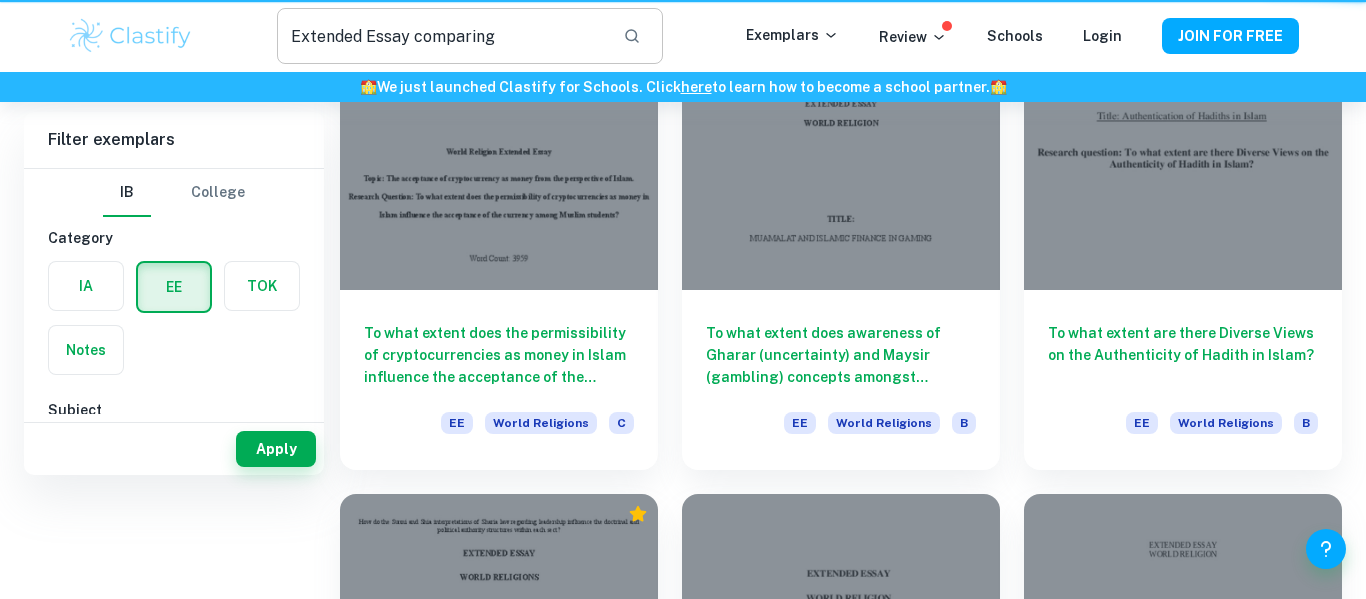 scroll, scrollTop: 0, scrollLeft: 0, axis: both 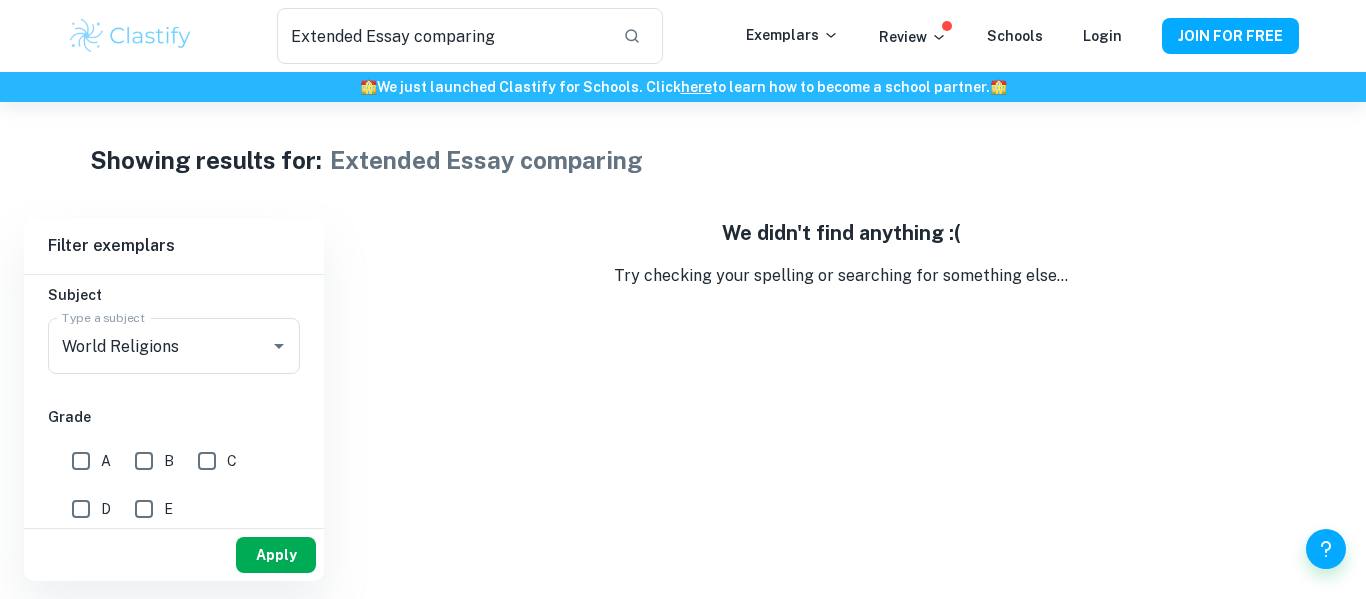 click on "Apply" at bounding box center (276, 555) 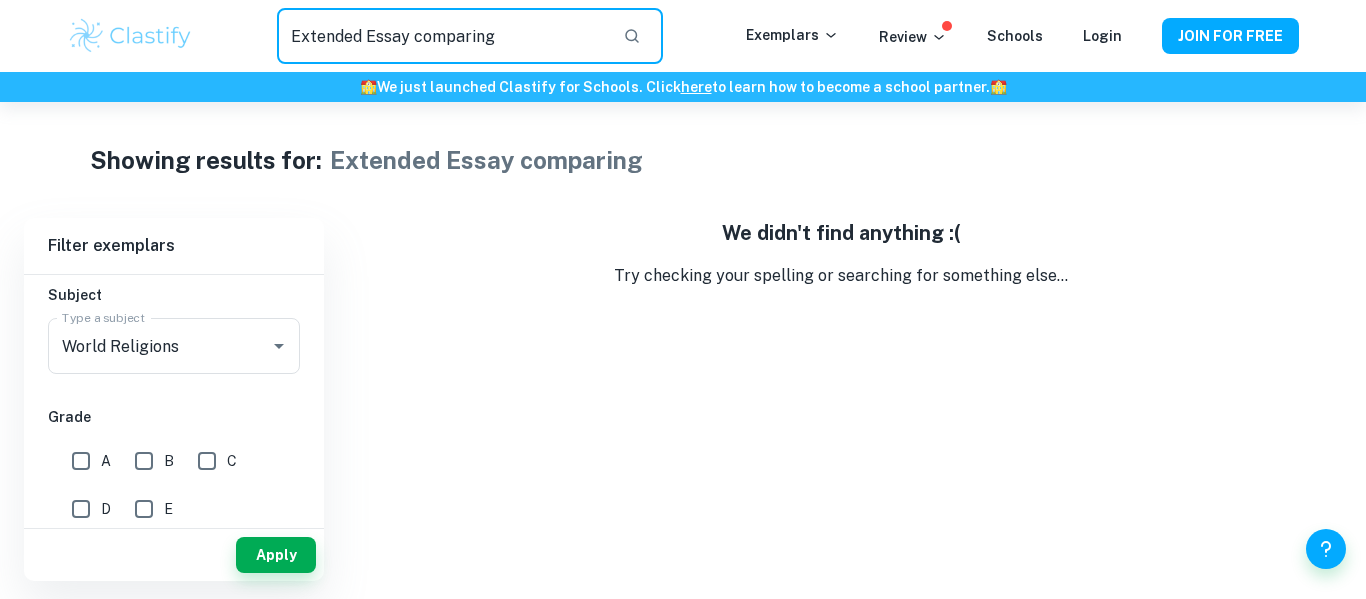 drag, startPoint x: 494, startPoint y: 44, endPoint x: 261, endPoint y: 55, distance: 233.2595 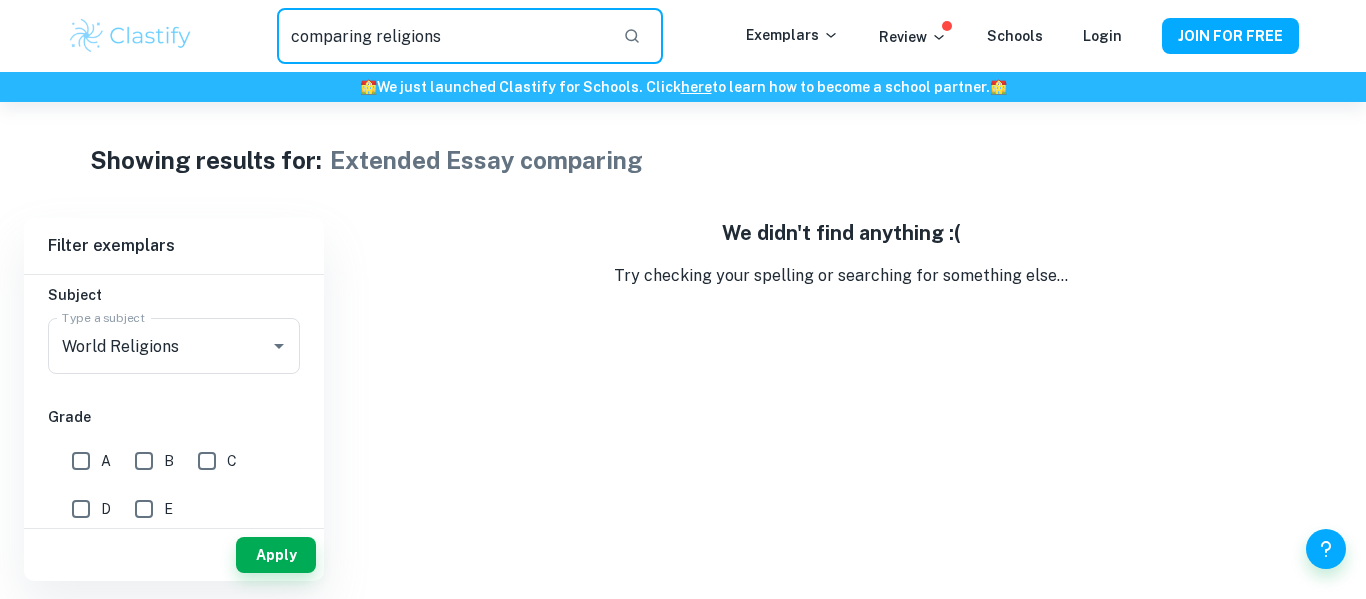 type on "comparing religions" 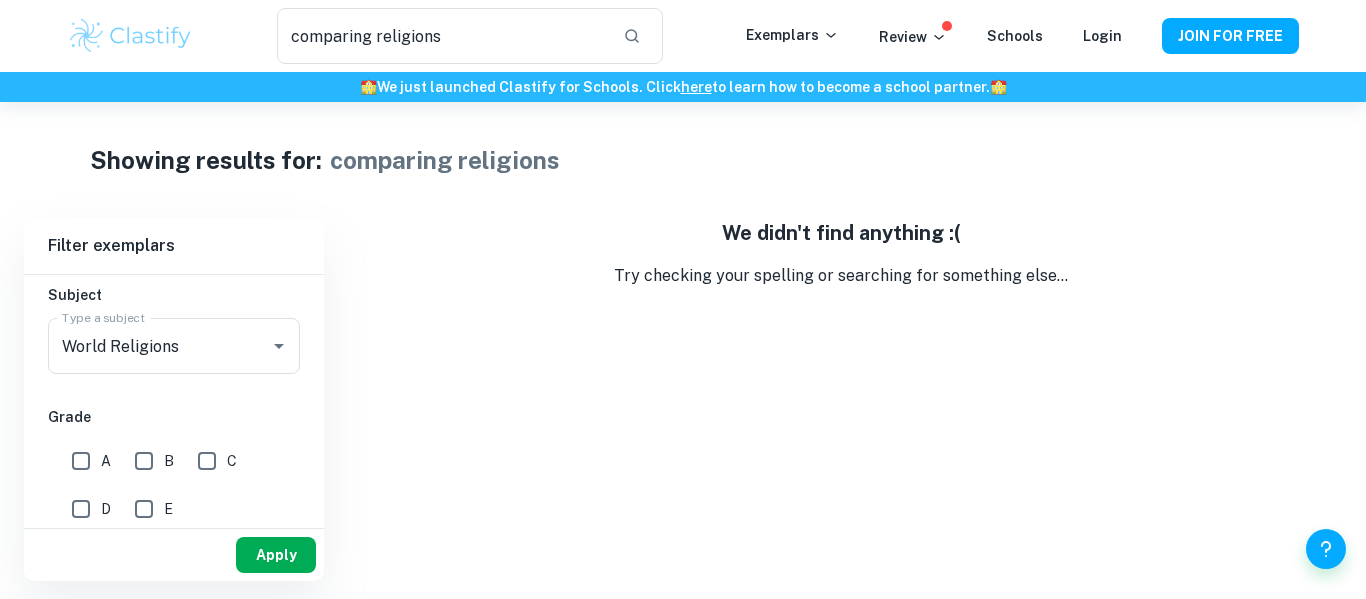 click on "Apply" at bounding box center (276, 555) 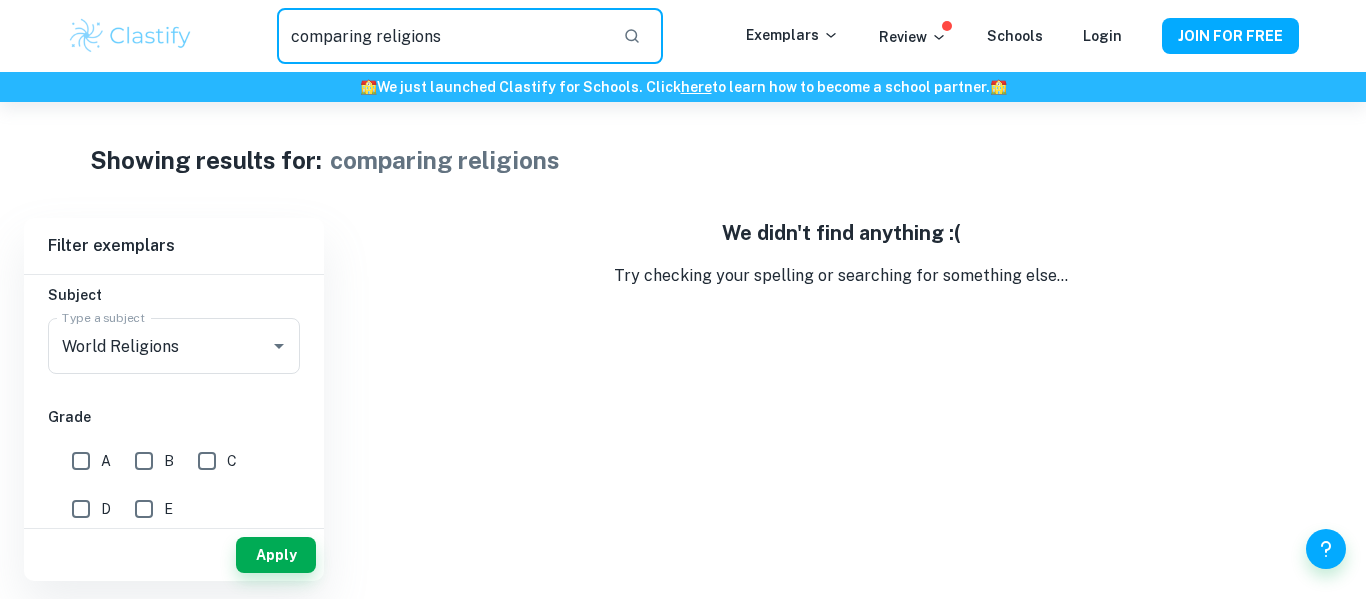 drag, startPoint x: 466, startPoint y: 50, endPoint x: 282, endPoint y: 70, distance: 185.08377 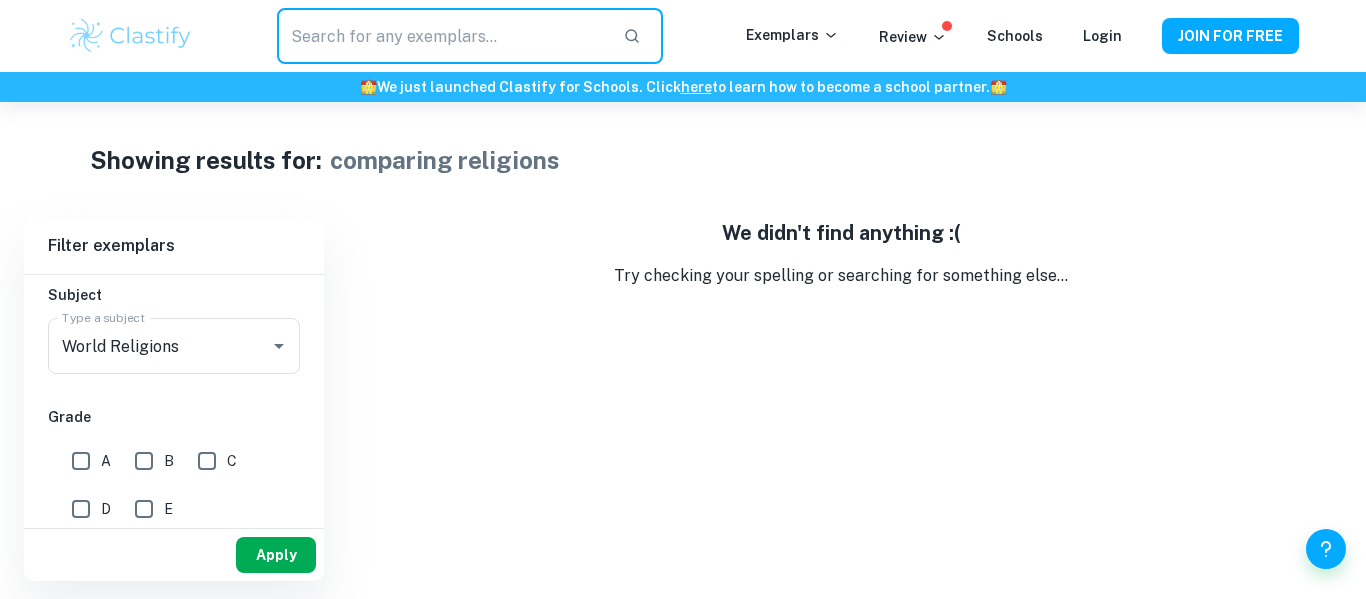 click on "Apply" at bounding box center [276, 555] 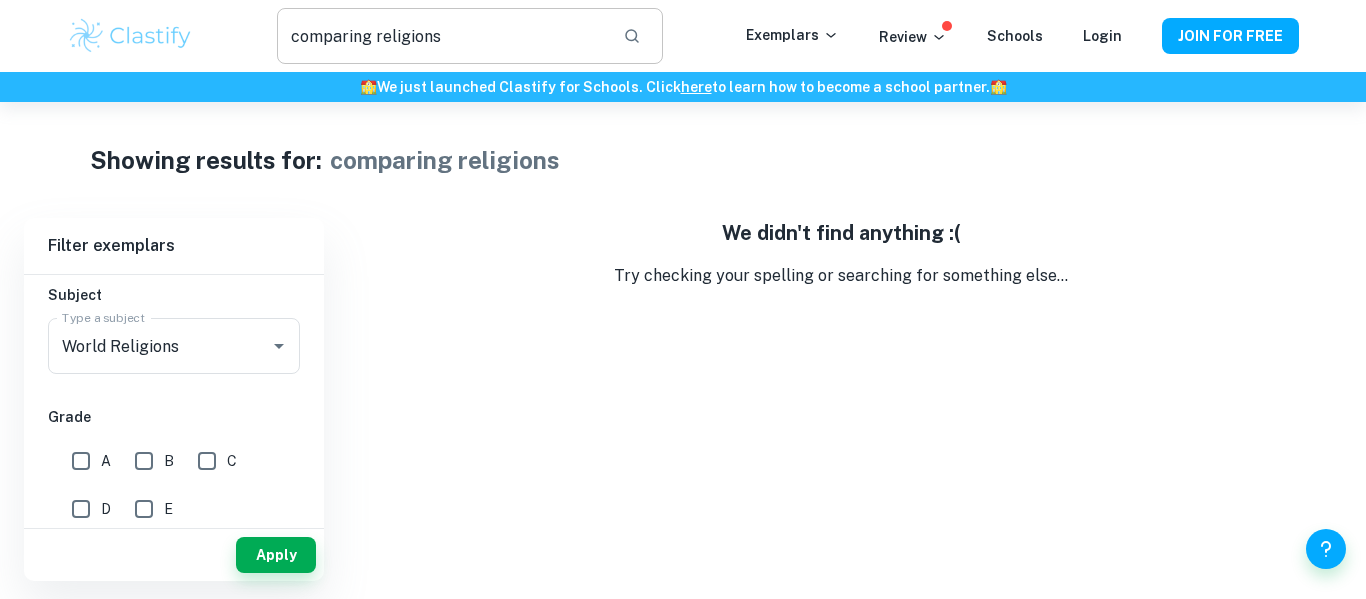 click on "comparing religions" at bounding box center (442, 36) 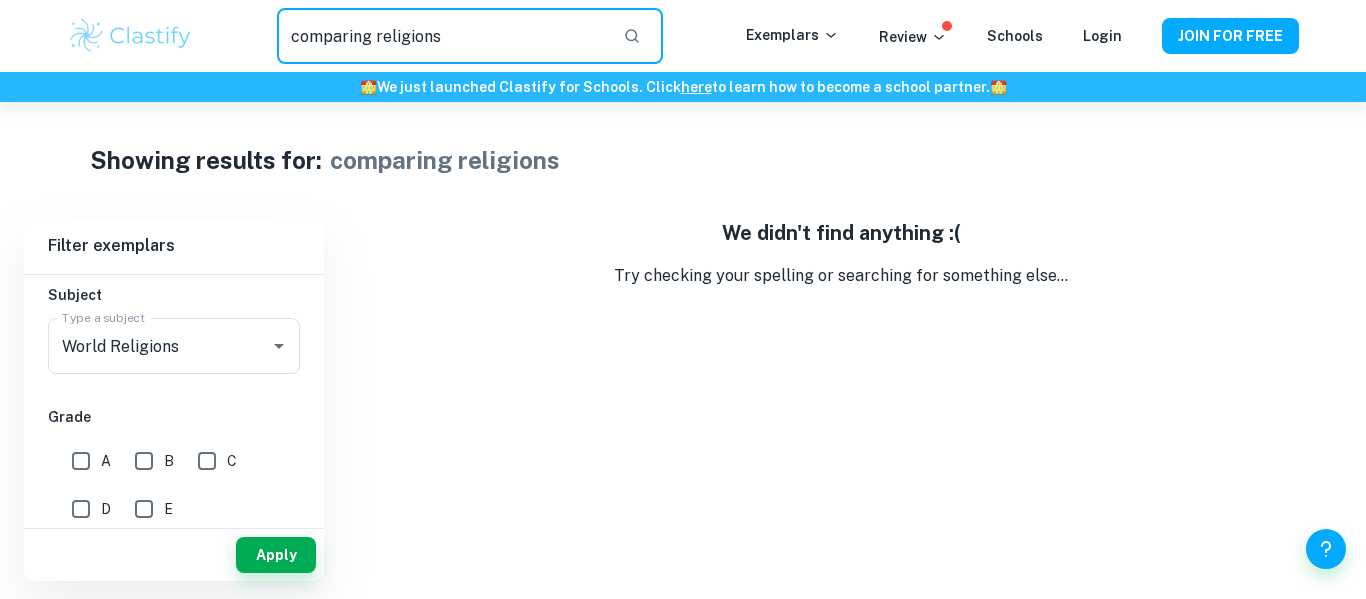 drag, startPoint x: 485, startPoint y: 40, endPoint x: 260, endPoint y: 94, distance: 231.38928 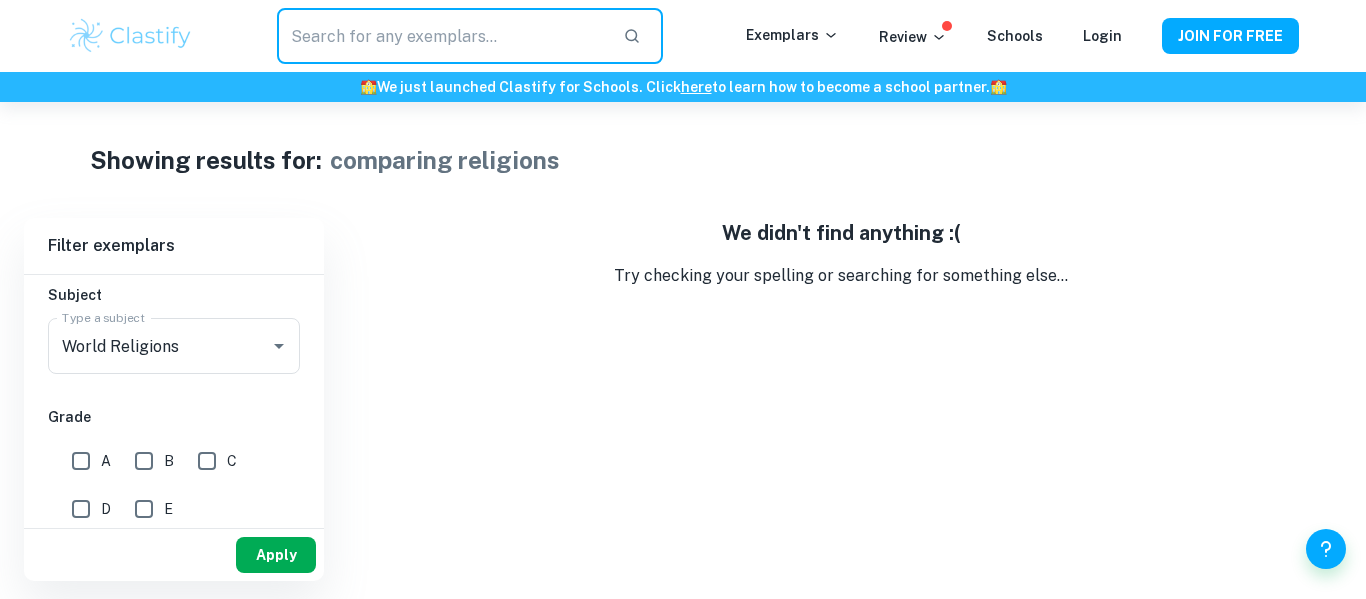 click on "Apply" at bounding box center (276, 555) 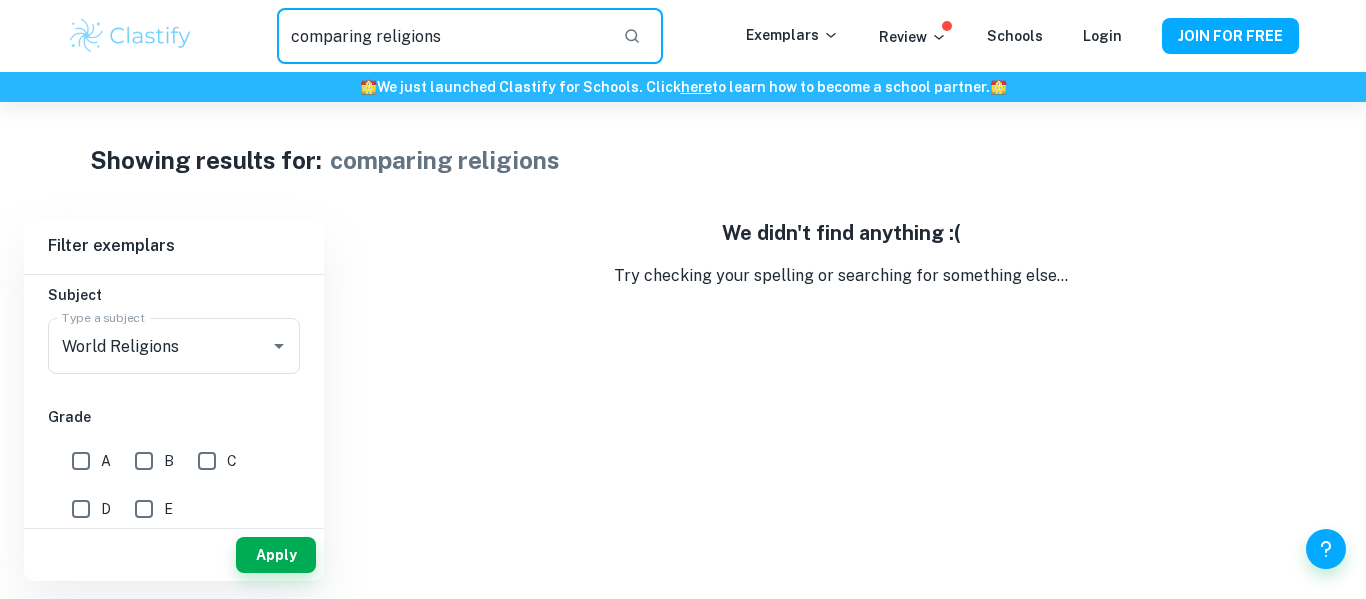 drag, startPoint x: 489, startPoint y: 34, endPoint x: 223, endPoint y: 65, distance: 267.8003 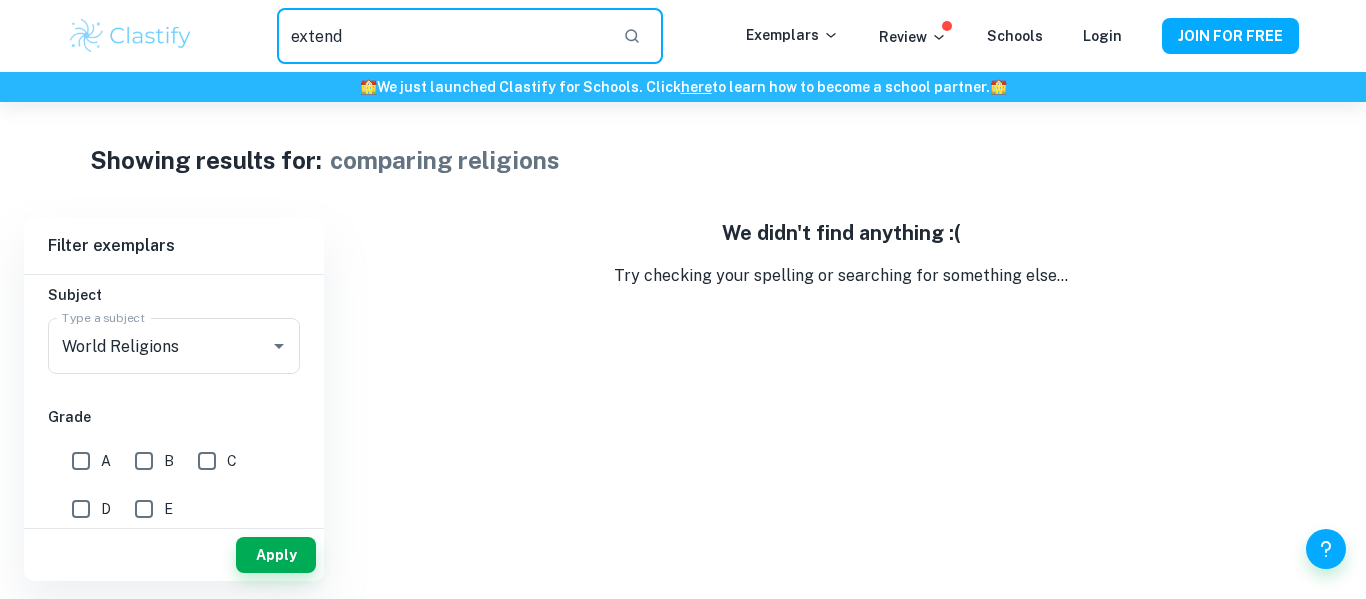 type on "extende" 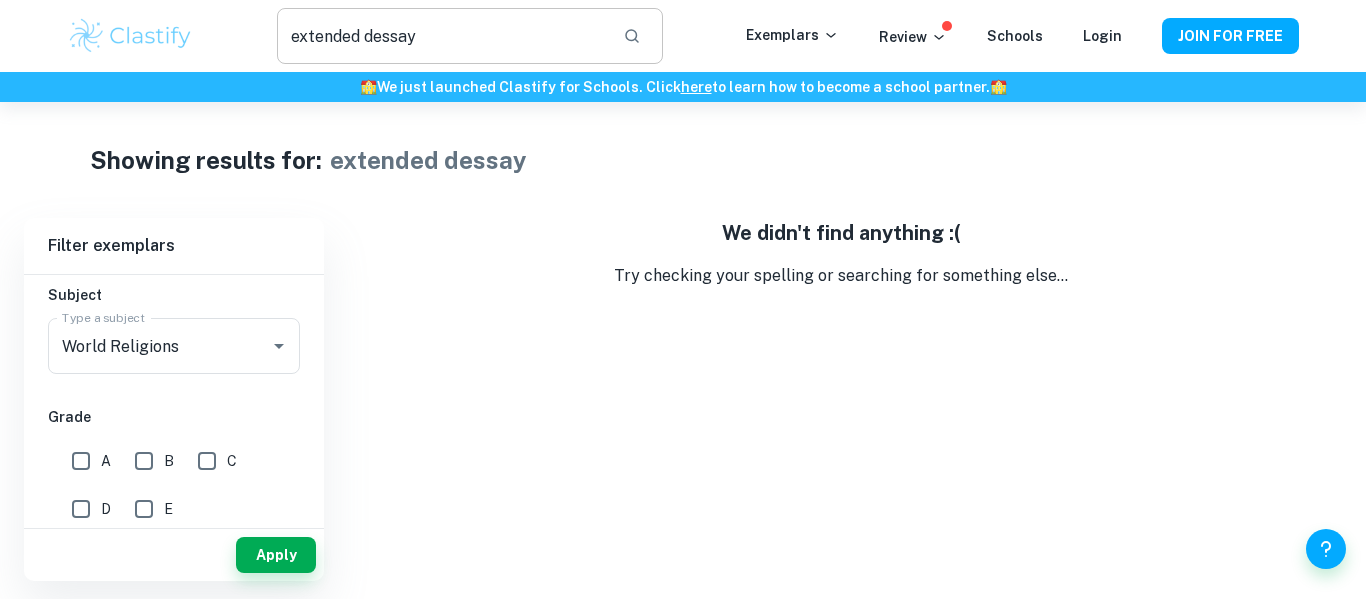 click on "extended dessay" at bounding box center [442, 36] 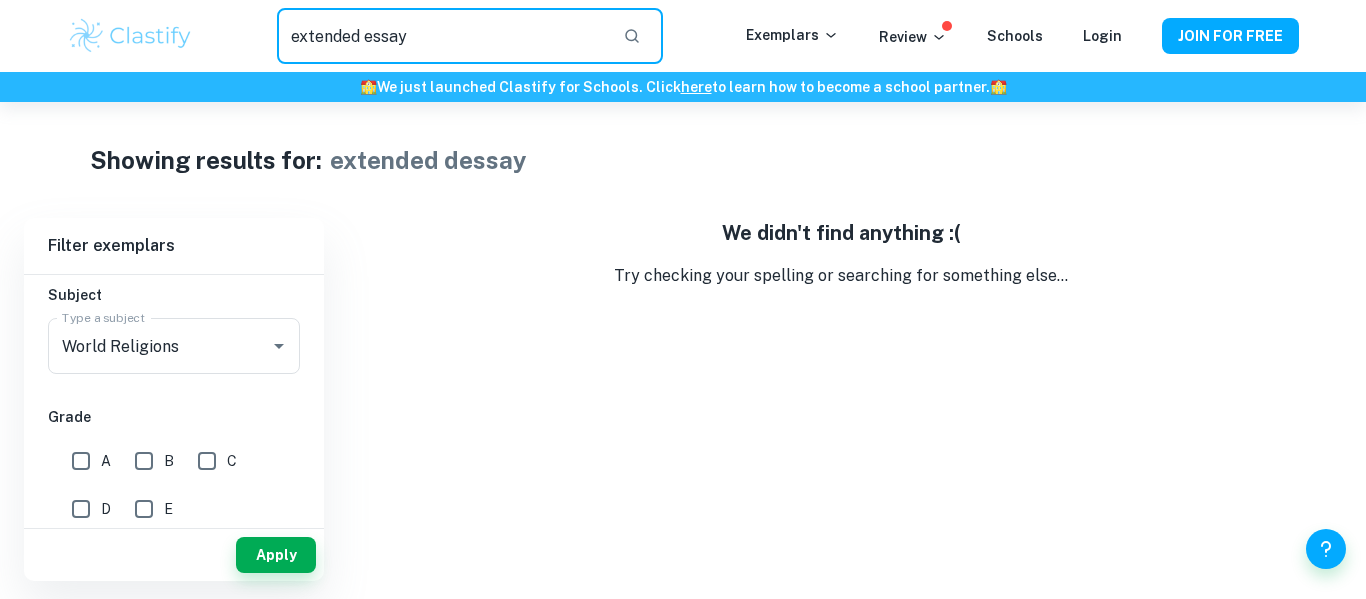 type on "extended essay" 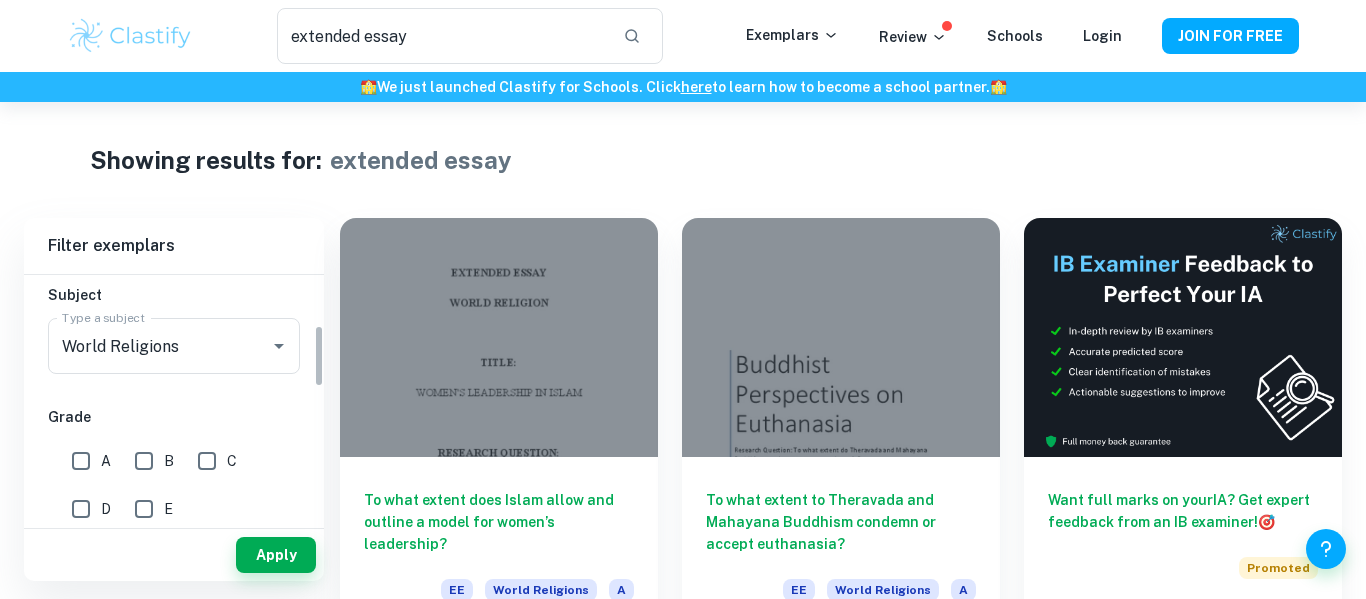 scroll, scrollTop: 185, scrollLeft: 0, axis: vertical 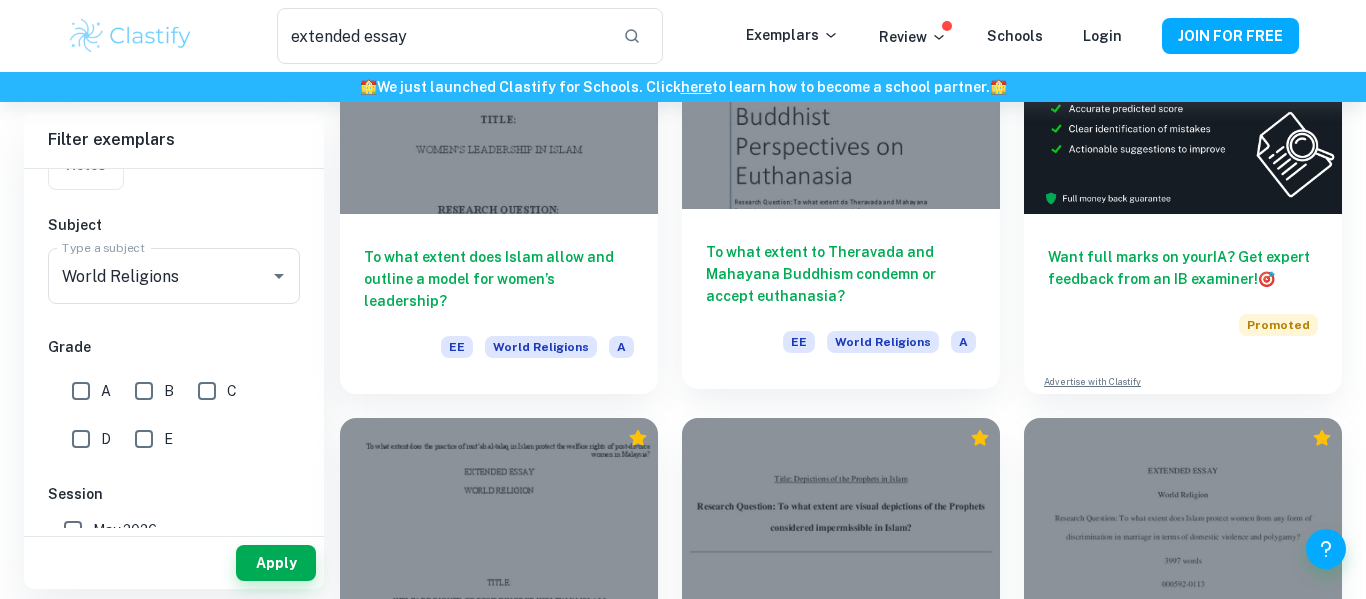 click on "To what extent to Theravada and Mahayana Buddhism condemn or accept euthanasia?" at bounding box center [841, 274] 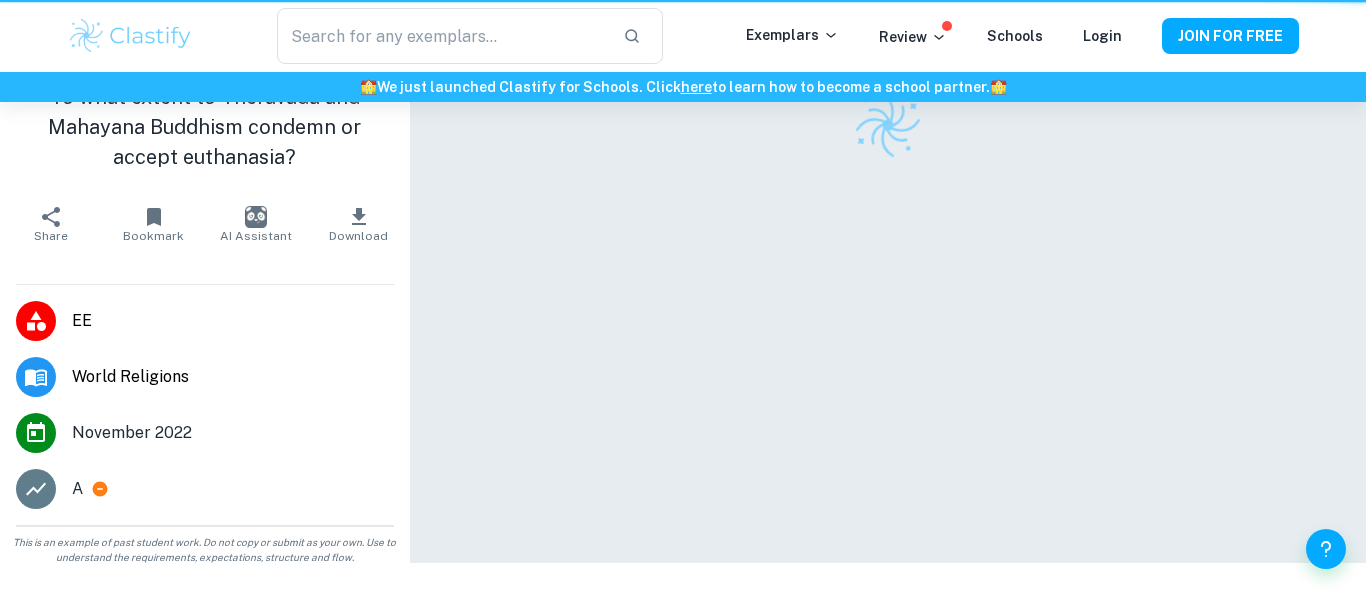 scroll, scrollTop: 0, scrollLeft: 0, axis: both 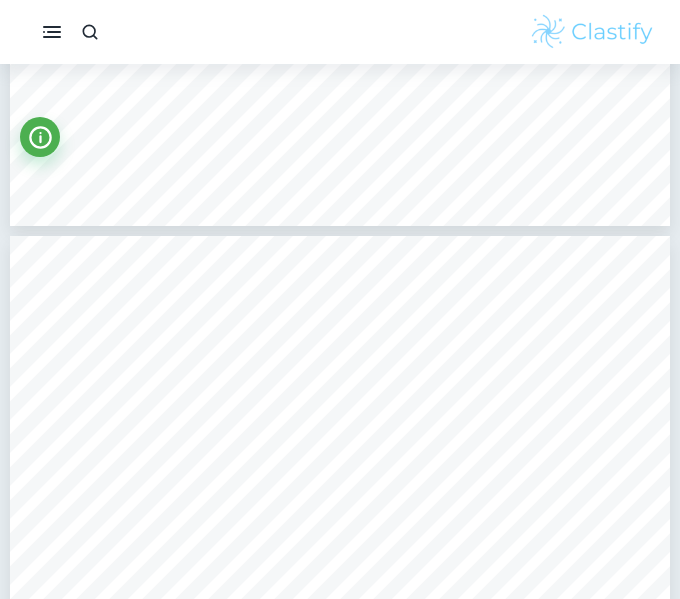 type on "3" 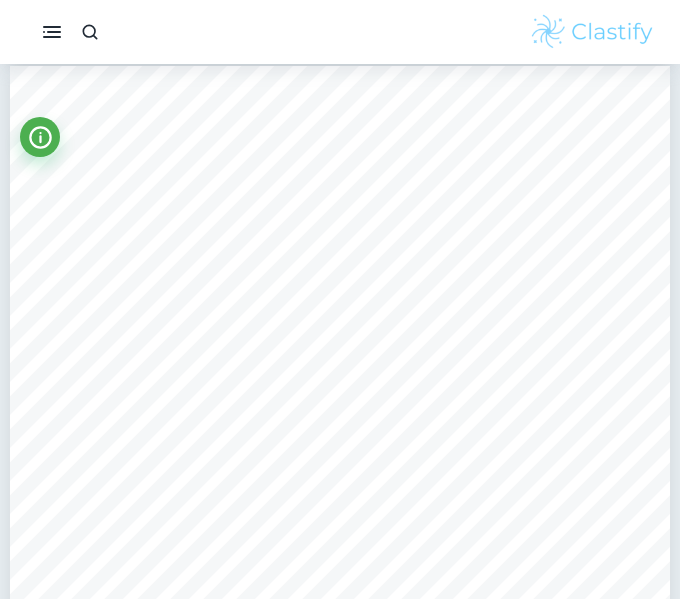 scroll, scrollTop: 1990, scrollLeft: 0, axis: vertical 